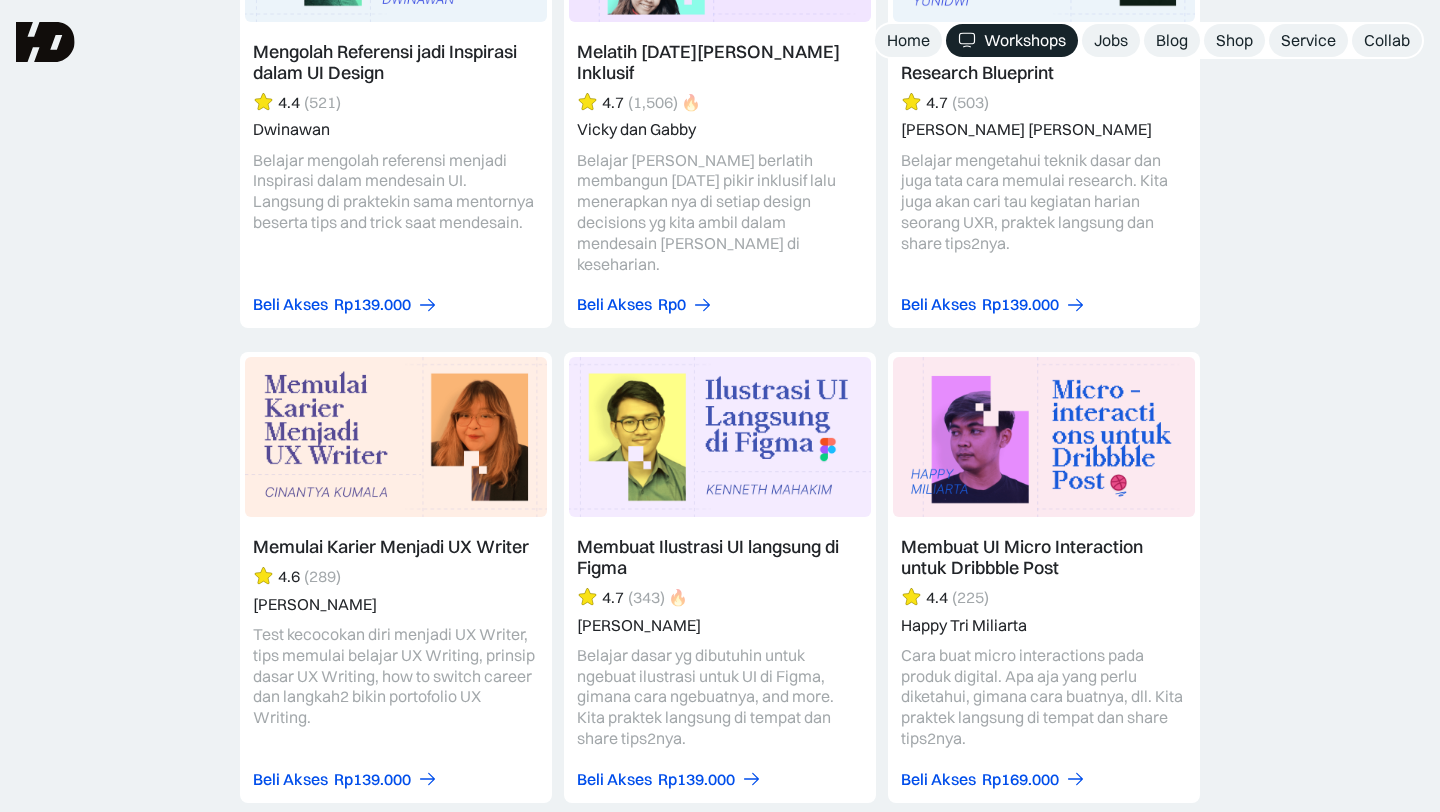 scroll, scrollTop: 5581, scrollLeft: 0, axis: vertical 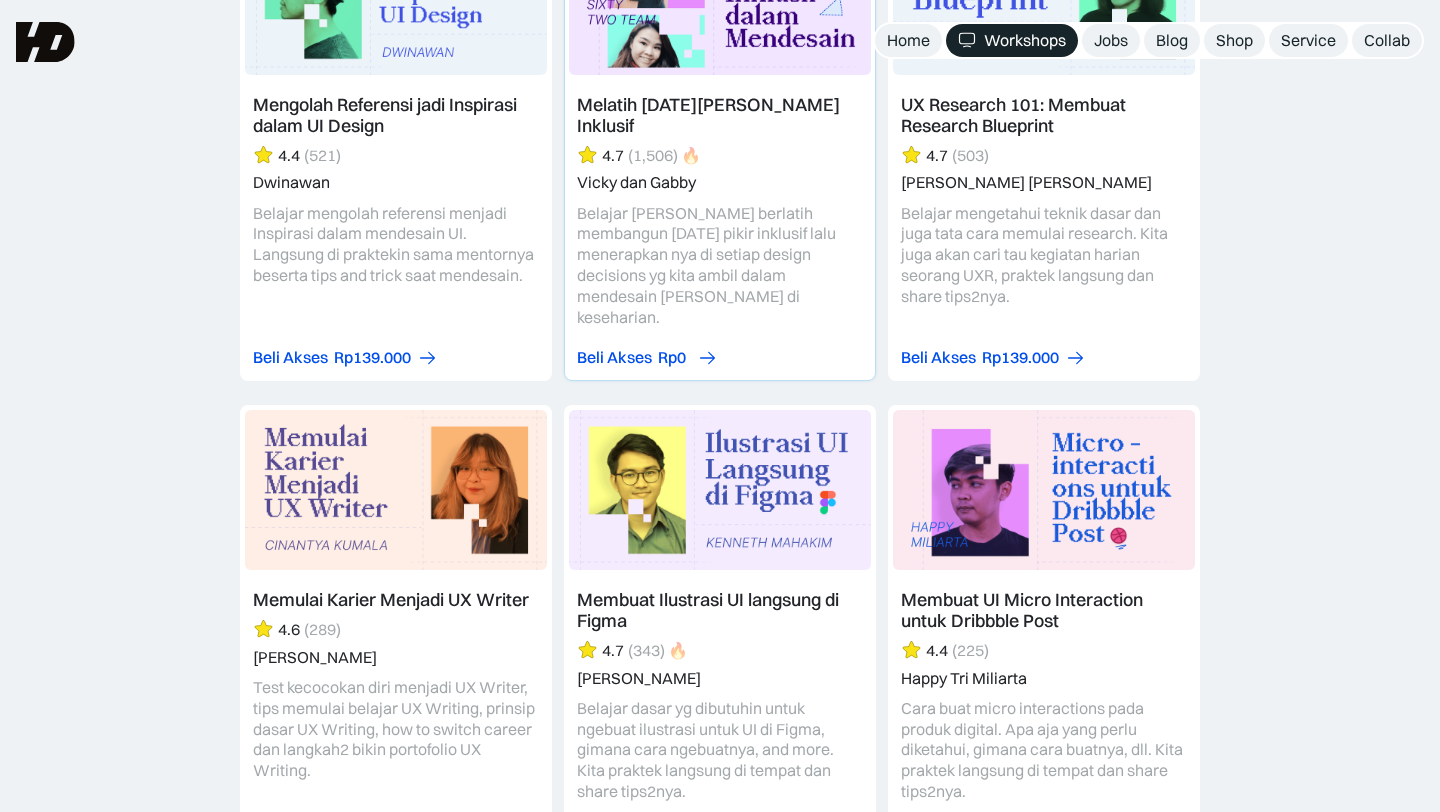 click on "Beli Akses Rp0" at bounding box center [645, 357] 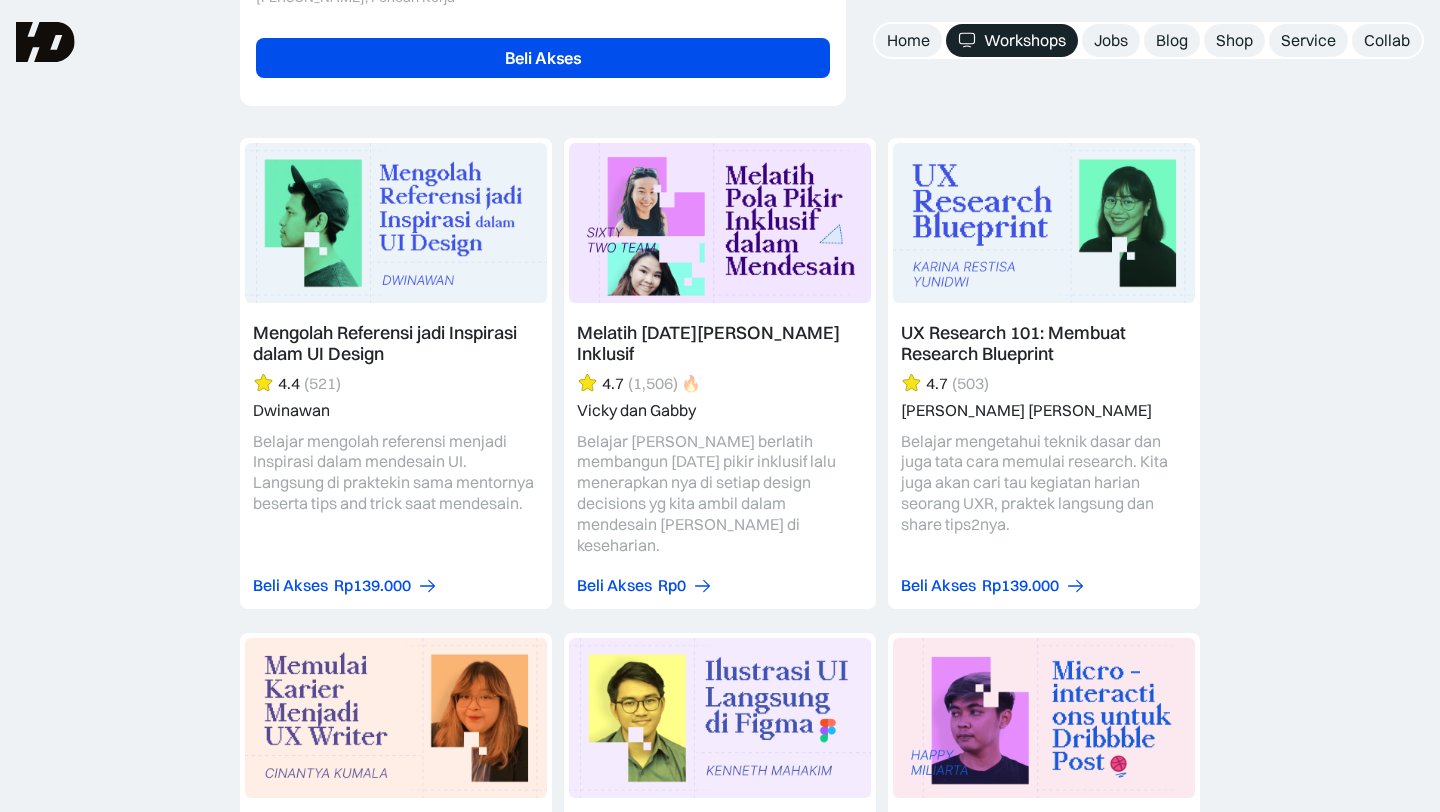 scroll, scrollTop: 5351, scrollLeft: 0, axis: vertical 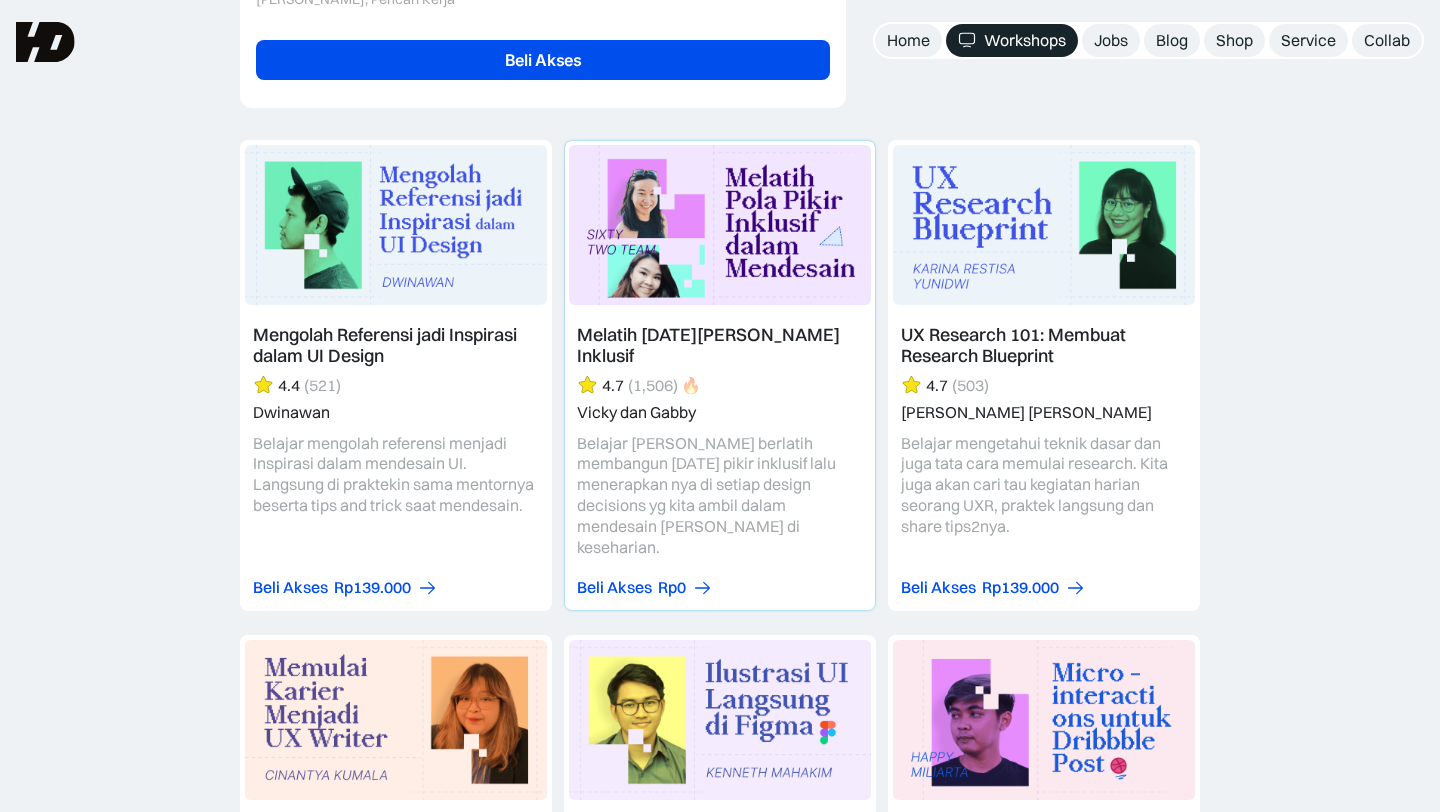 click at bounding box center [720, 375] 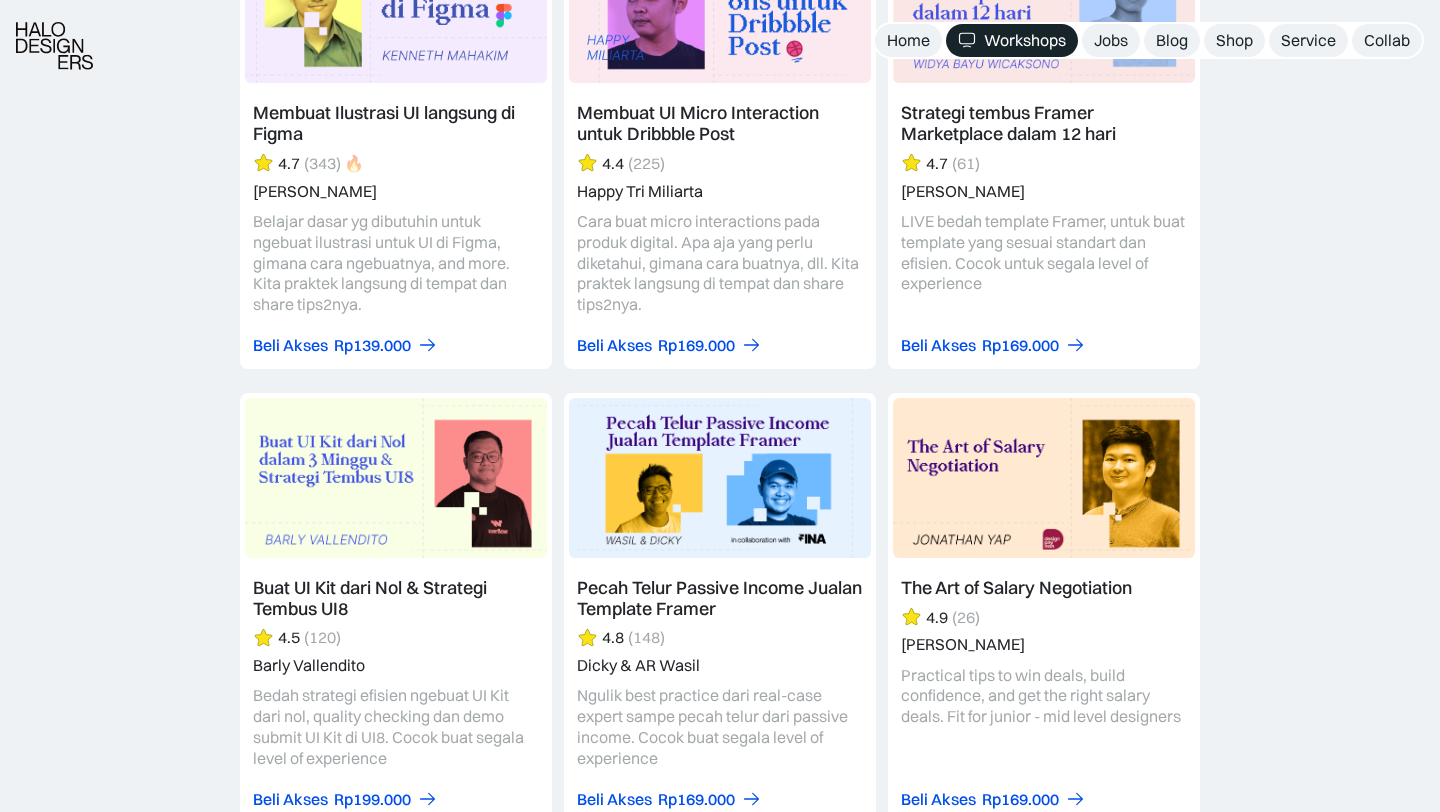 scroll, scrollTop: 5276, scrollLeft: 0, axis: vertical 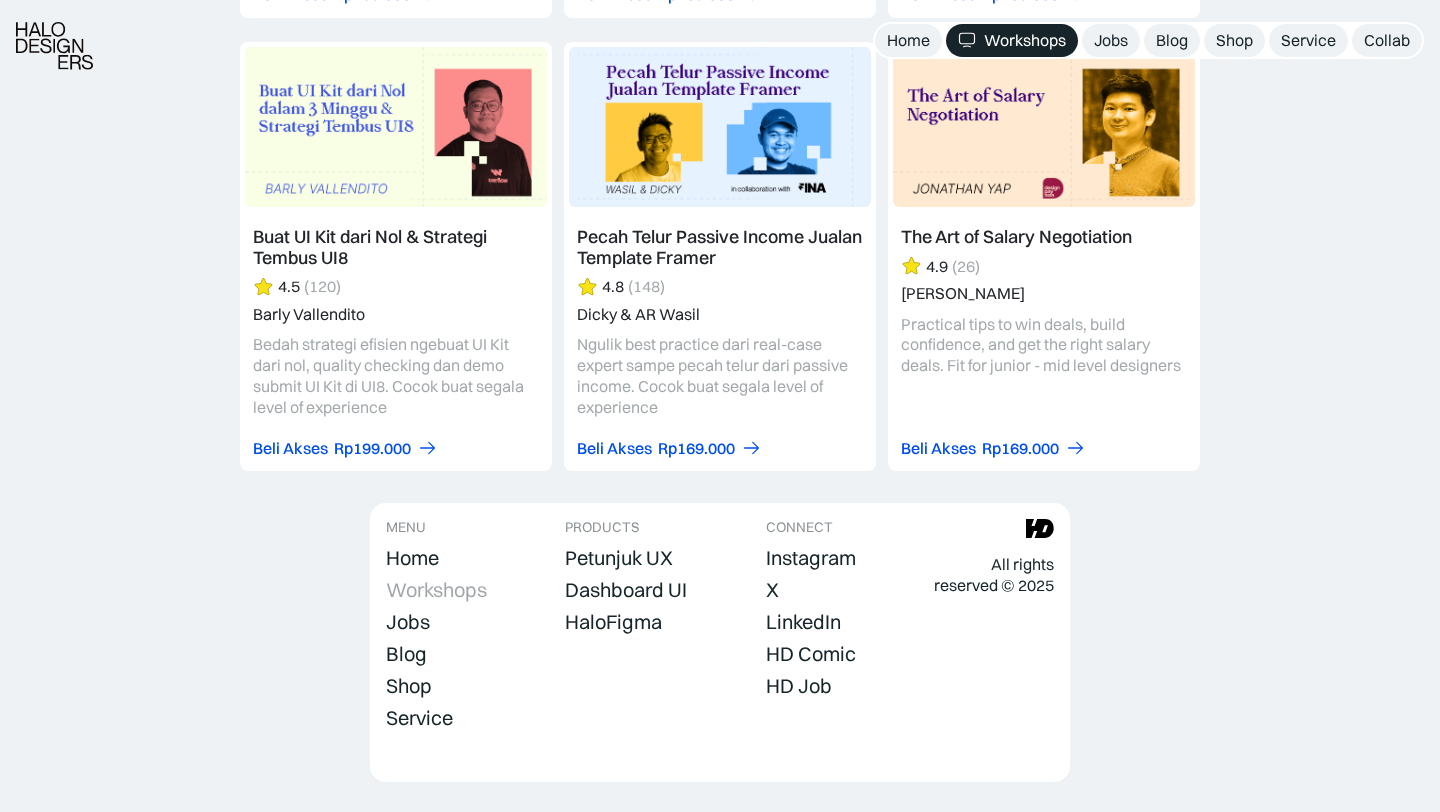 click on "Workshops" at bounding box center [436, 590] 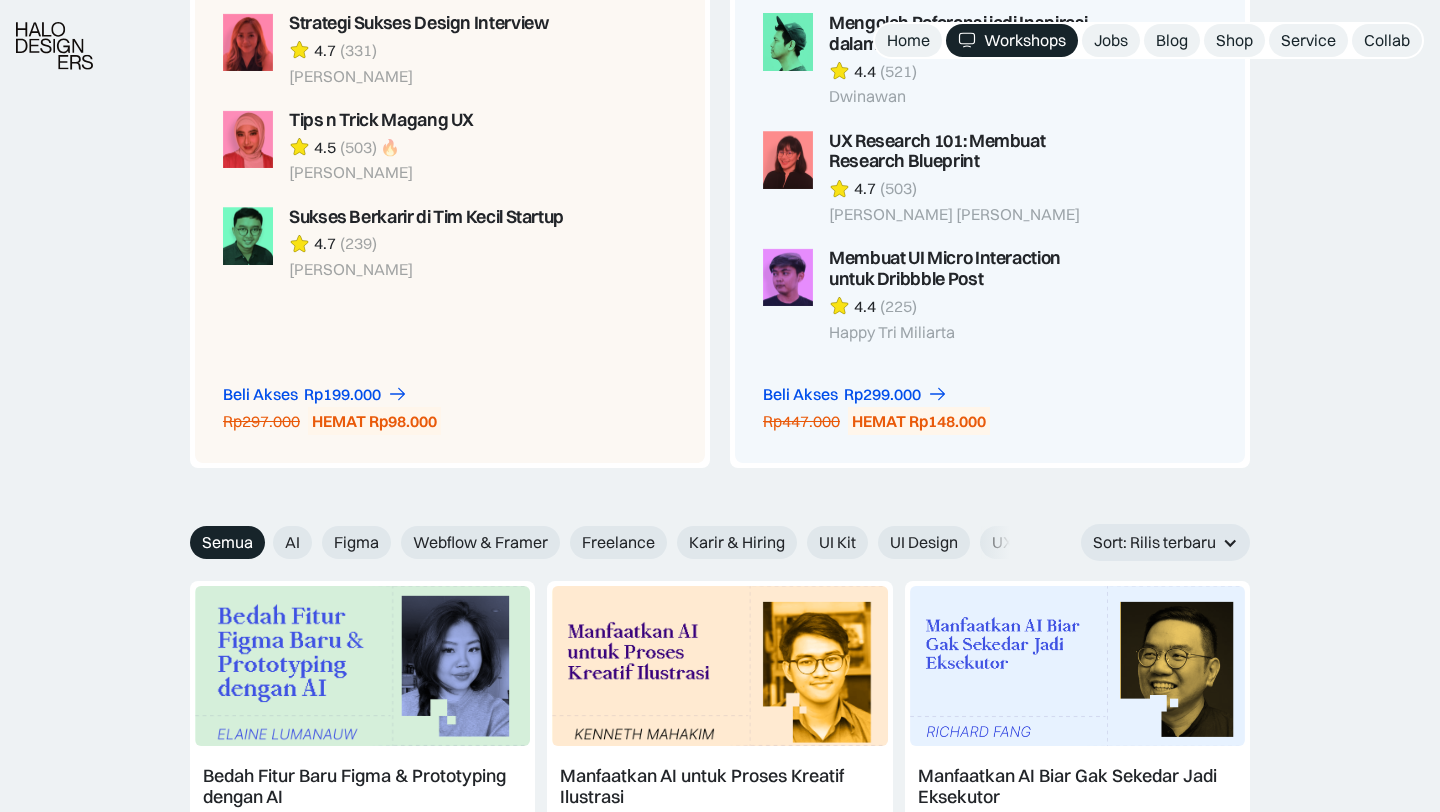 scroll, scrollTop: 2213, scrollLeft: 0, axis: vertical 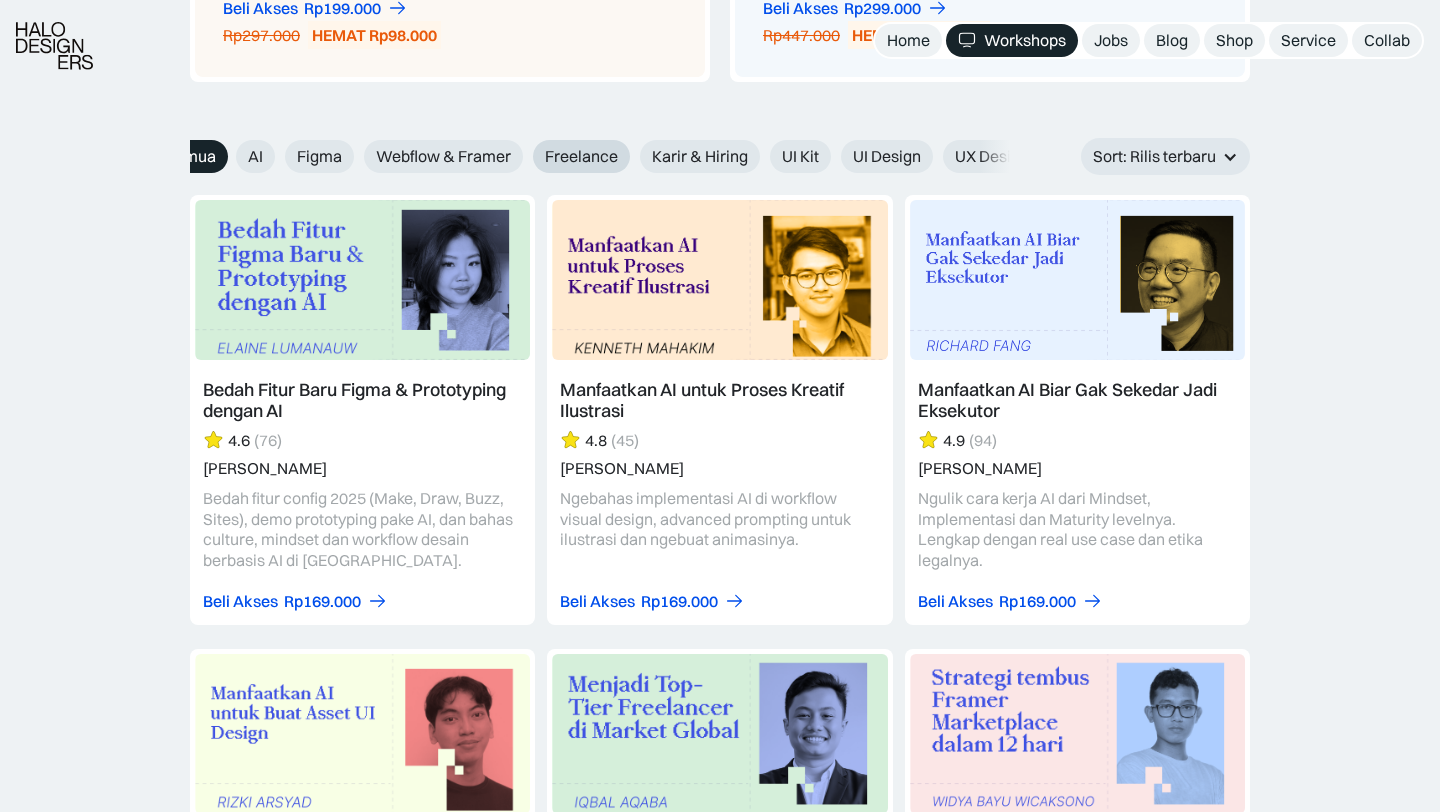 click on "Freelance" at bounding box center (581, 156) 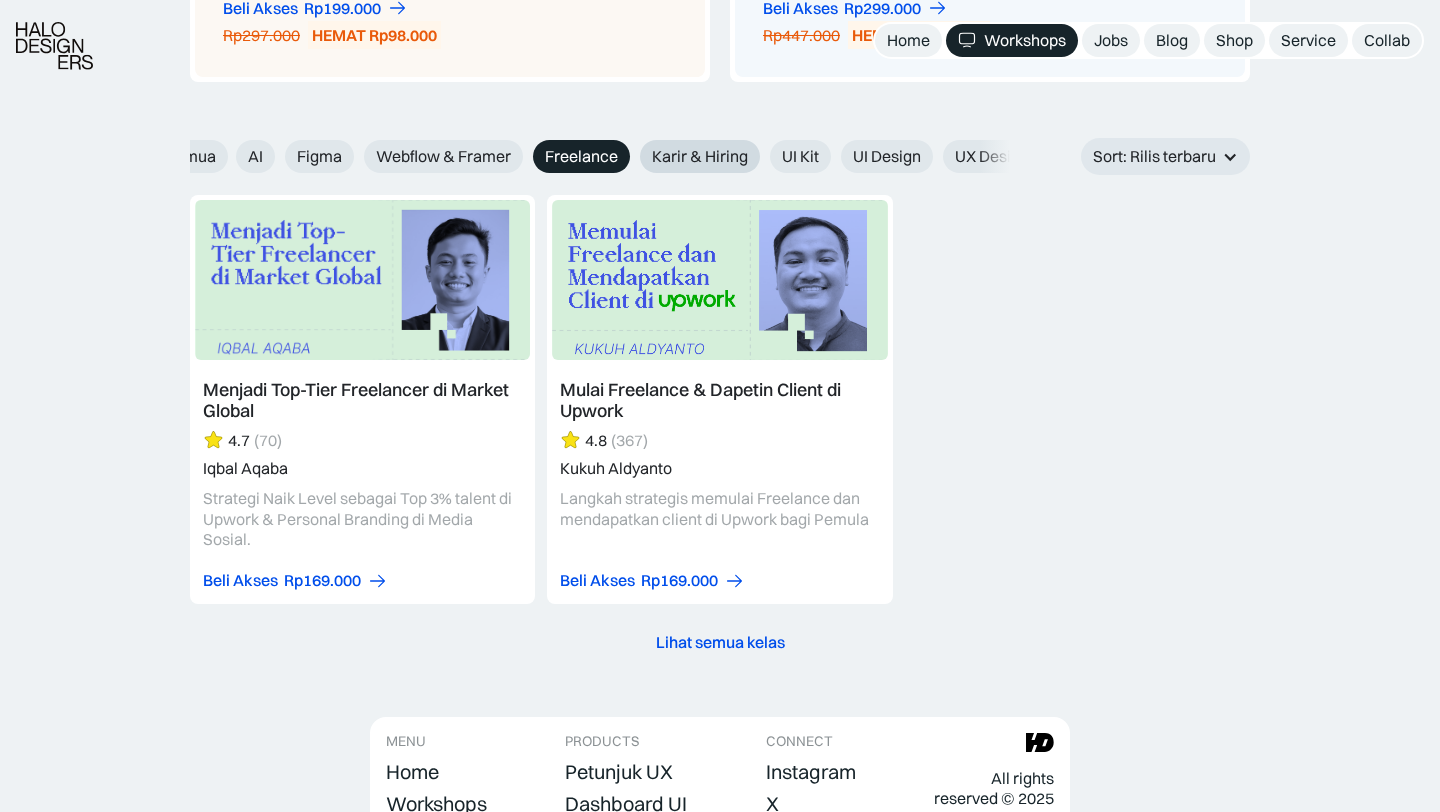 click on "Karir & Hiring" at bounding box center (700, 156) 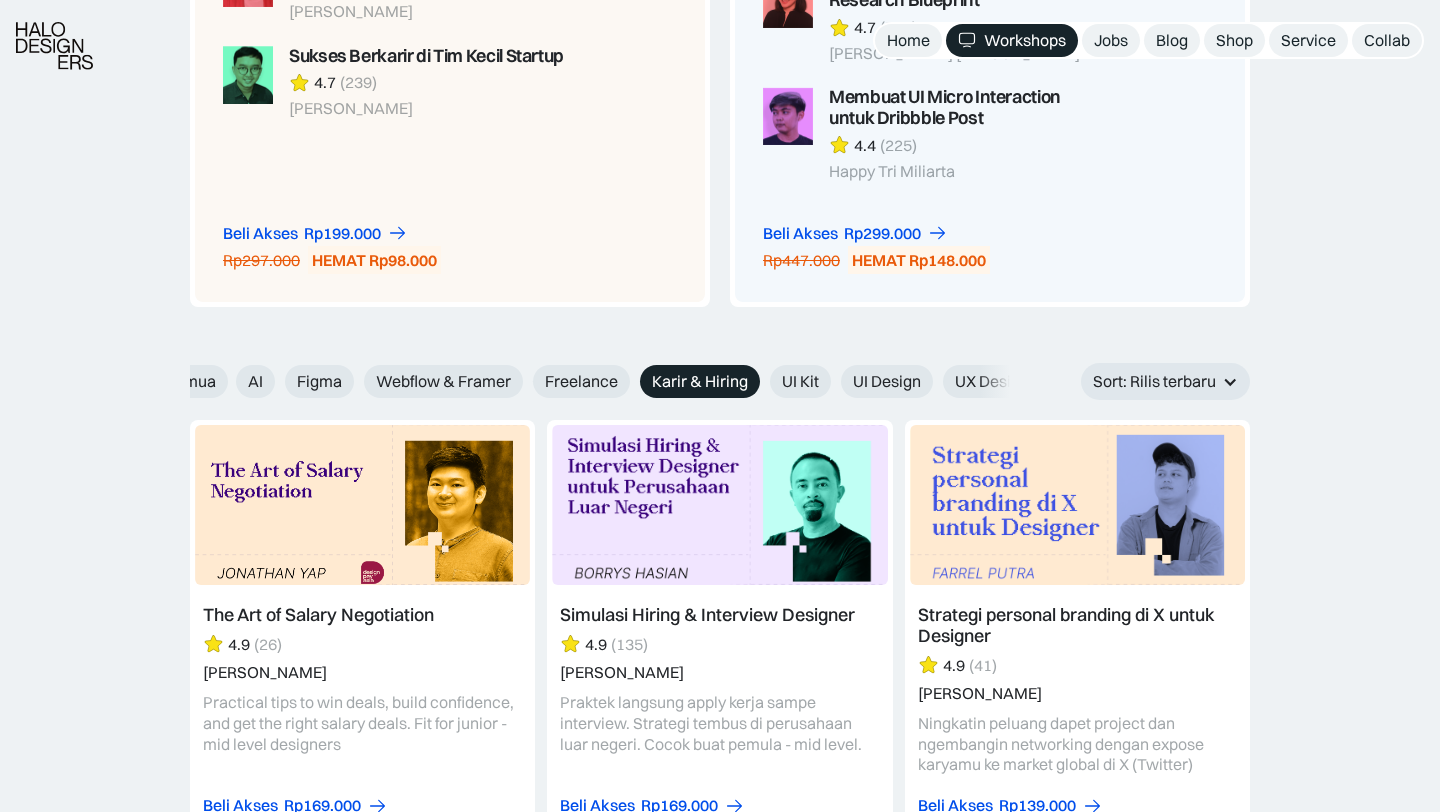 scroll, scrollTop: 1998, scrollLeft: 0, axis: vertical 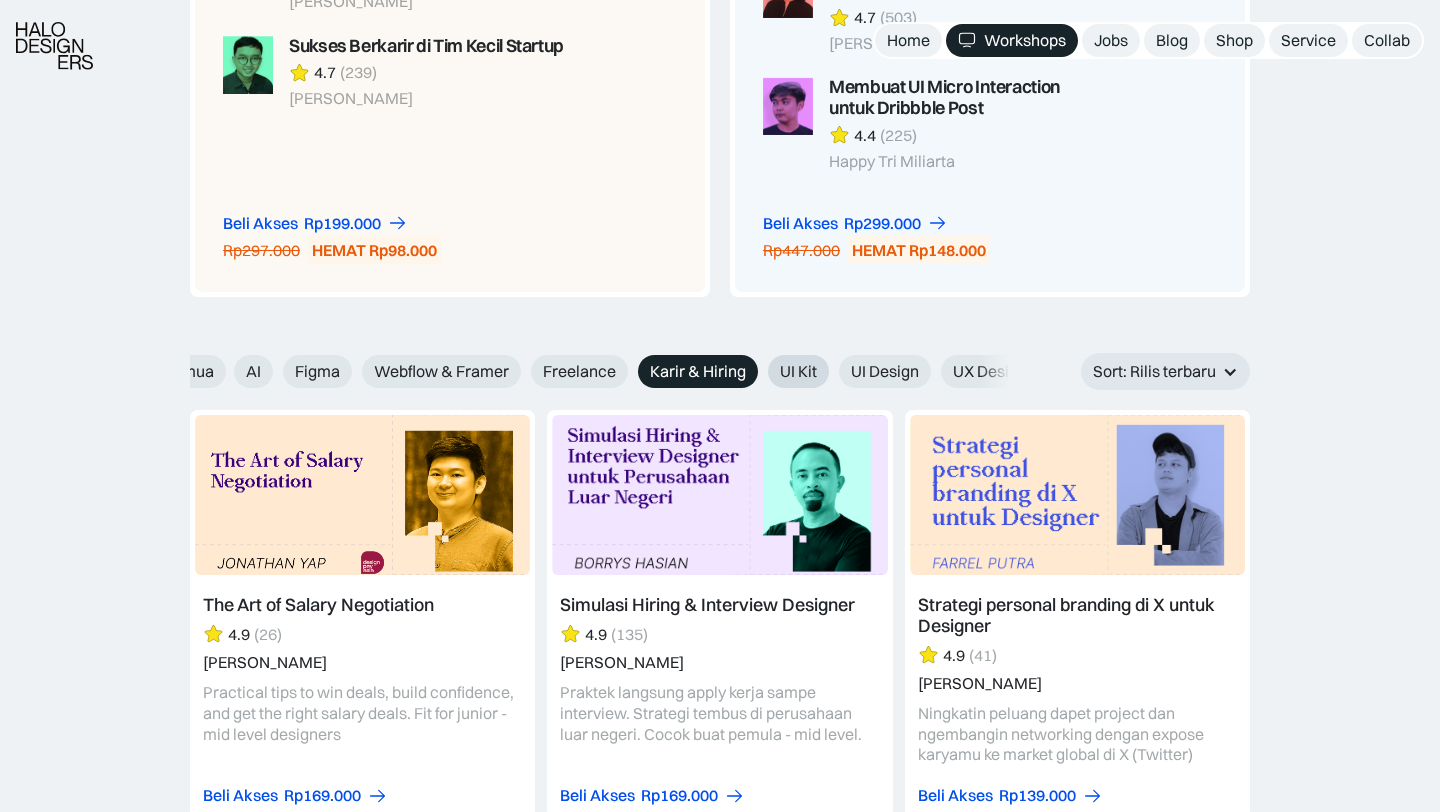 click on "UI Kit" at bounding box center (798, 371) 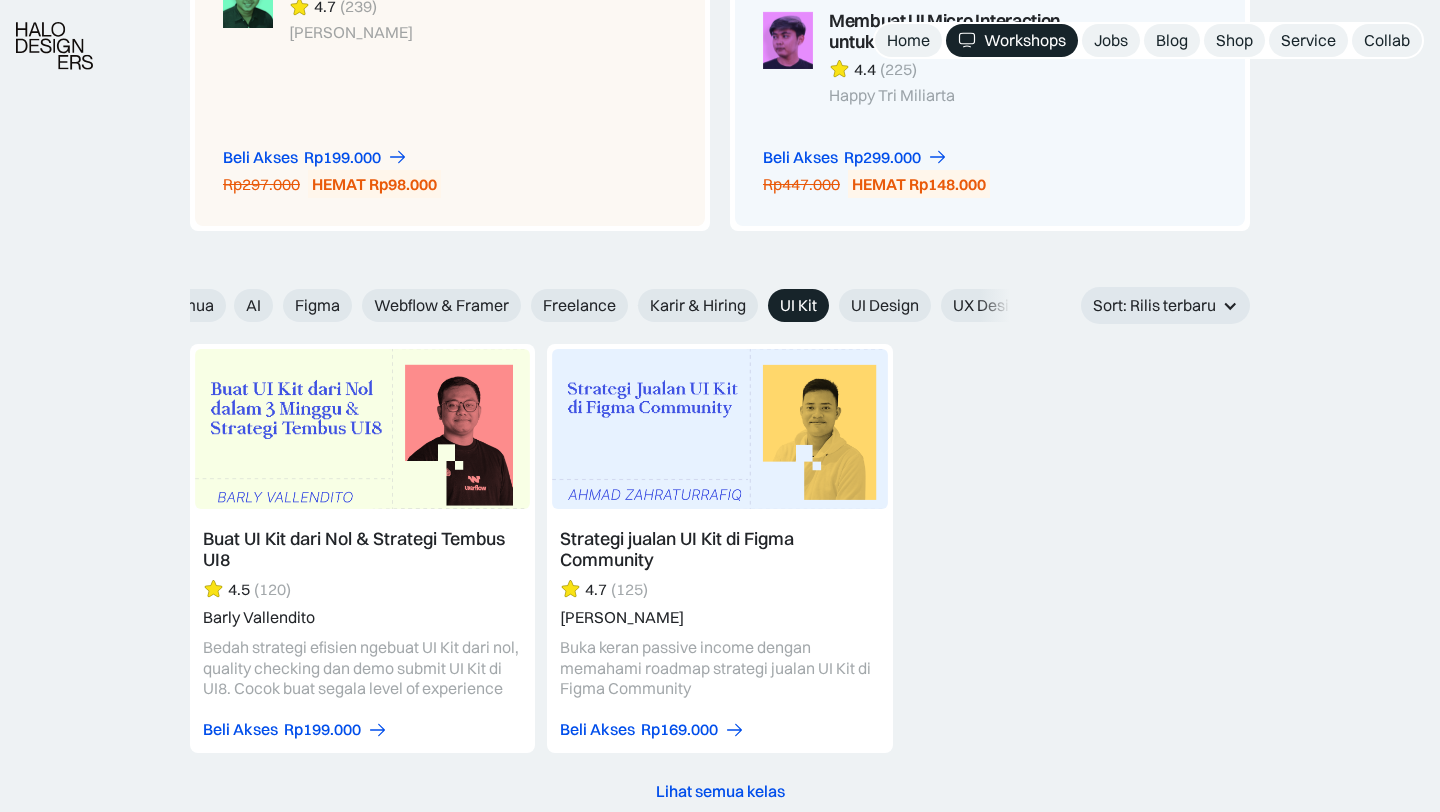 scroll, scrollTop: 2072, scrollLeft: 0, axis: vertical 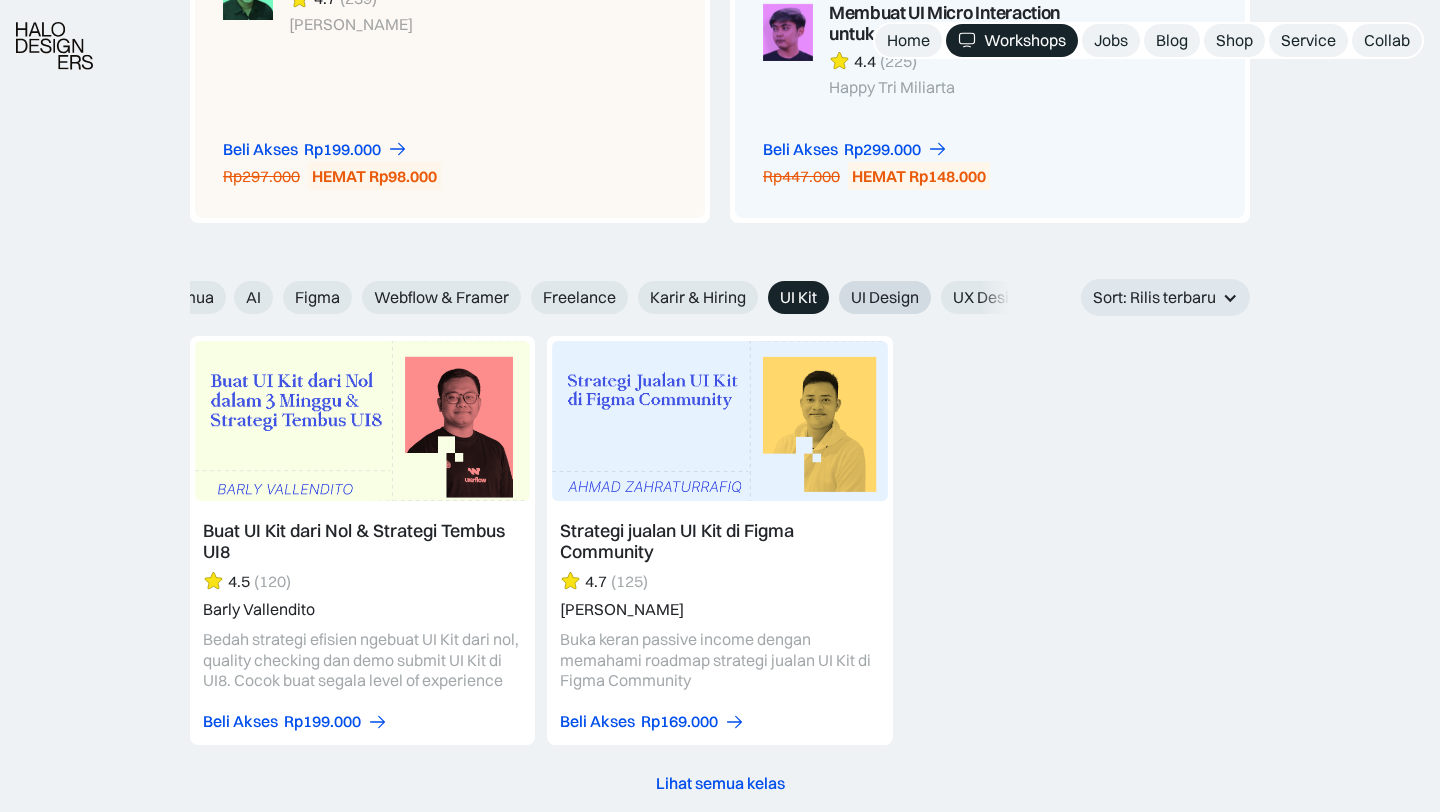 click on "UI Design" at bounding box center (885, 297) 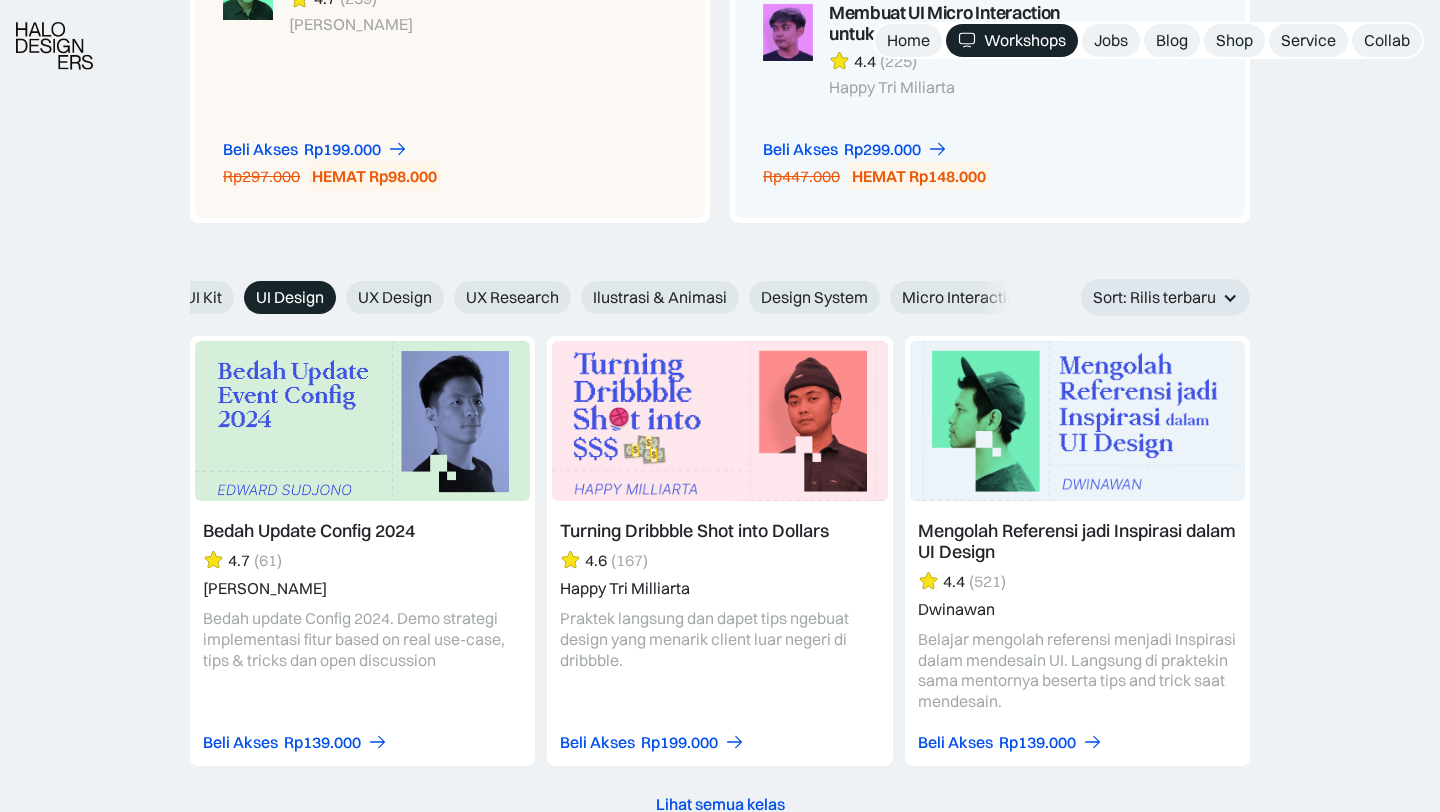 scroll, scrollTop: 0, scrollLeft: 637, axis: horizontal 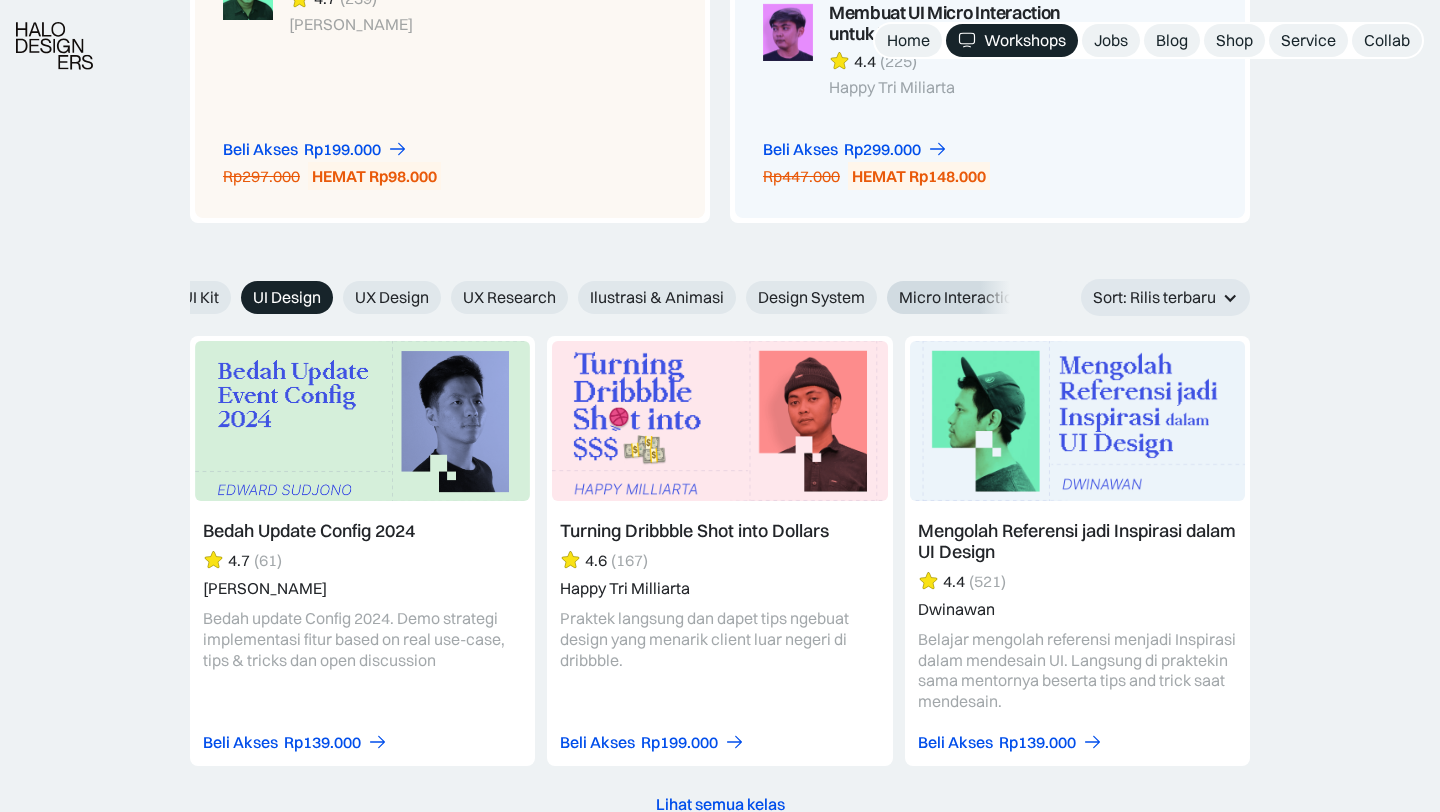 click on "Micro Interaction" at bounding box center [960, 297] 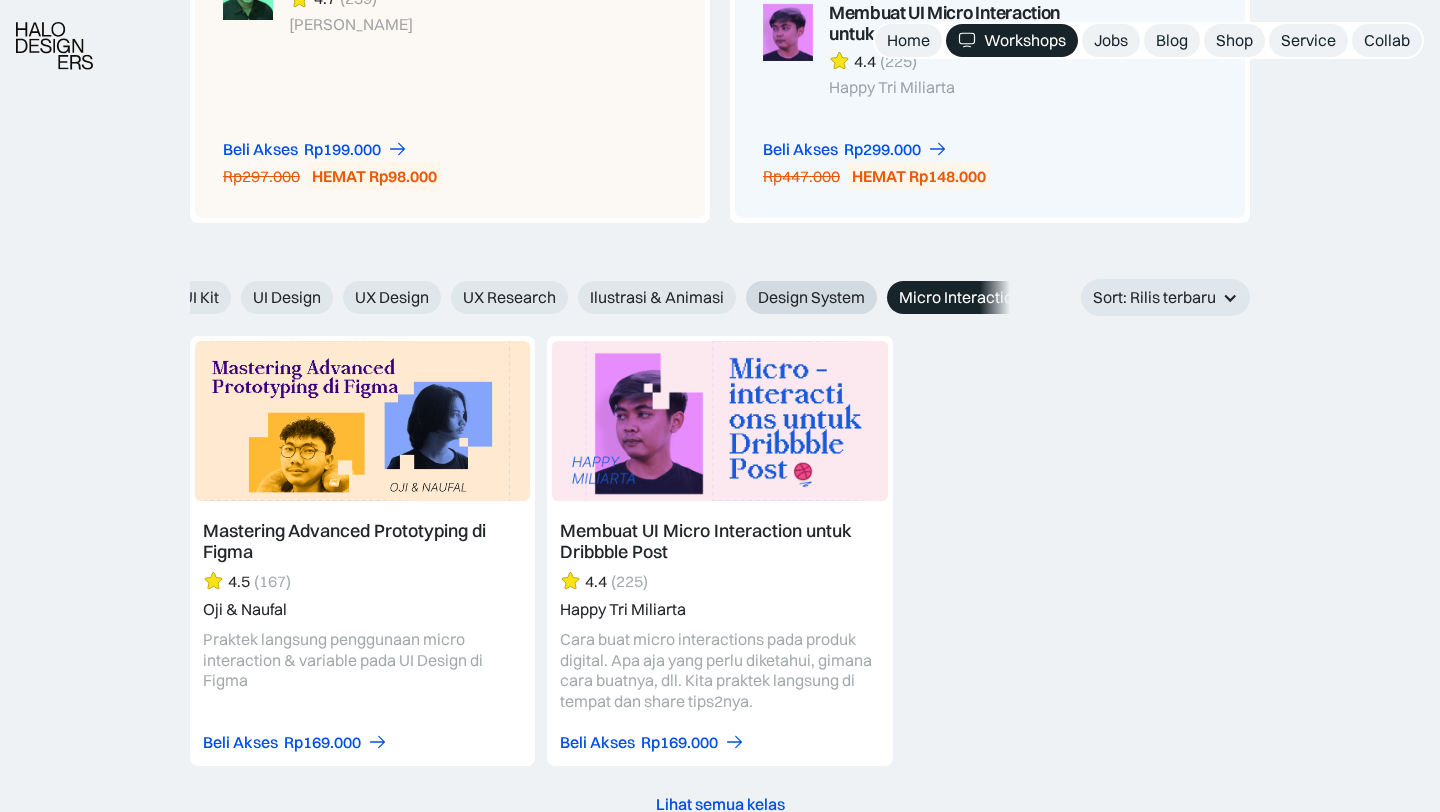 click on "Design System" at bounding box center (811, 297) 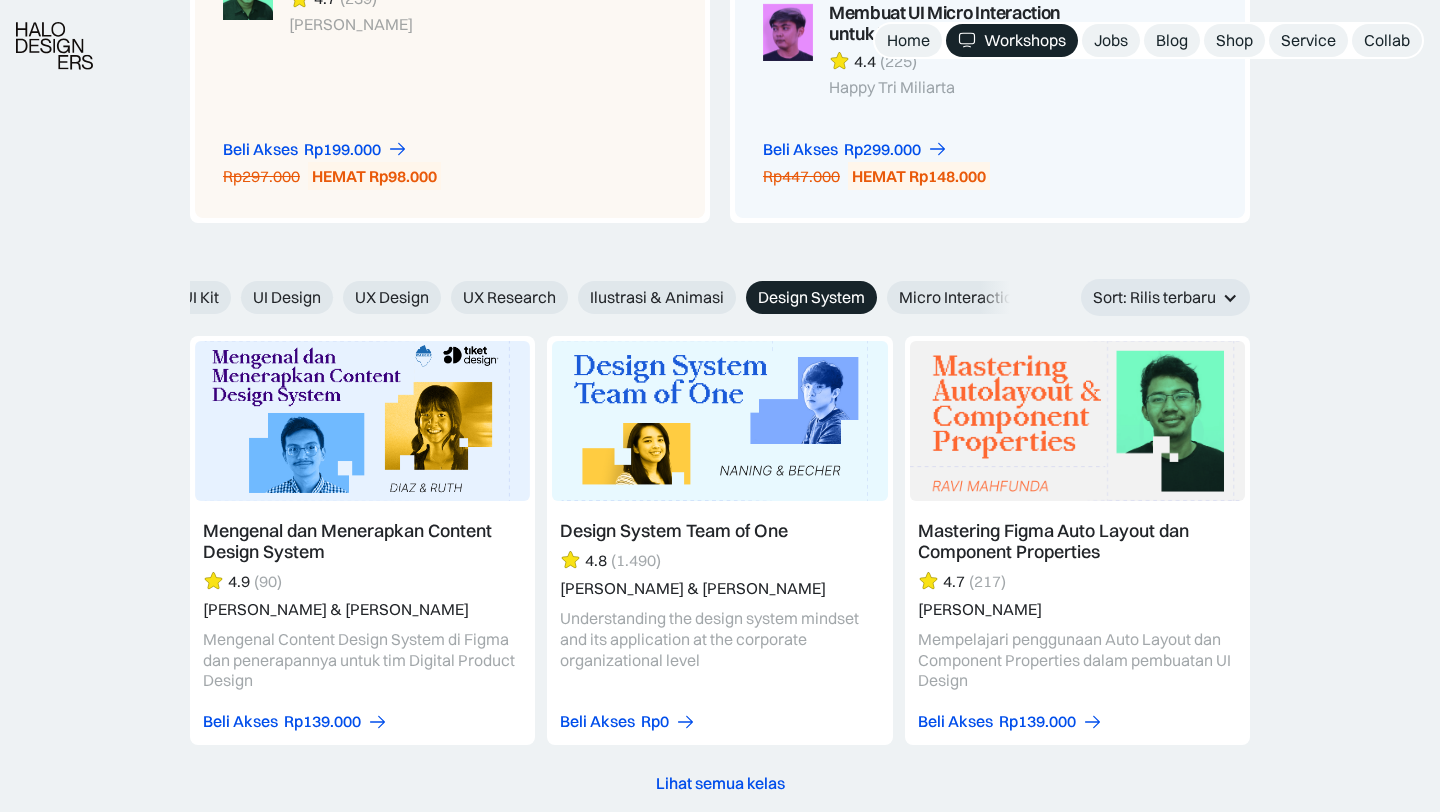scroll, scrollTop: 0, scrollLeft: 771, axis: horizontal 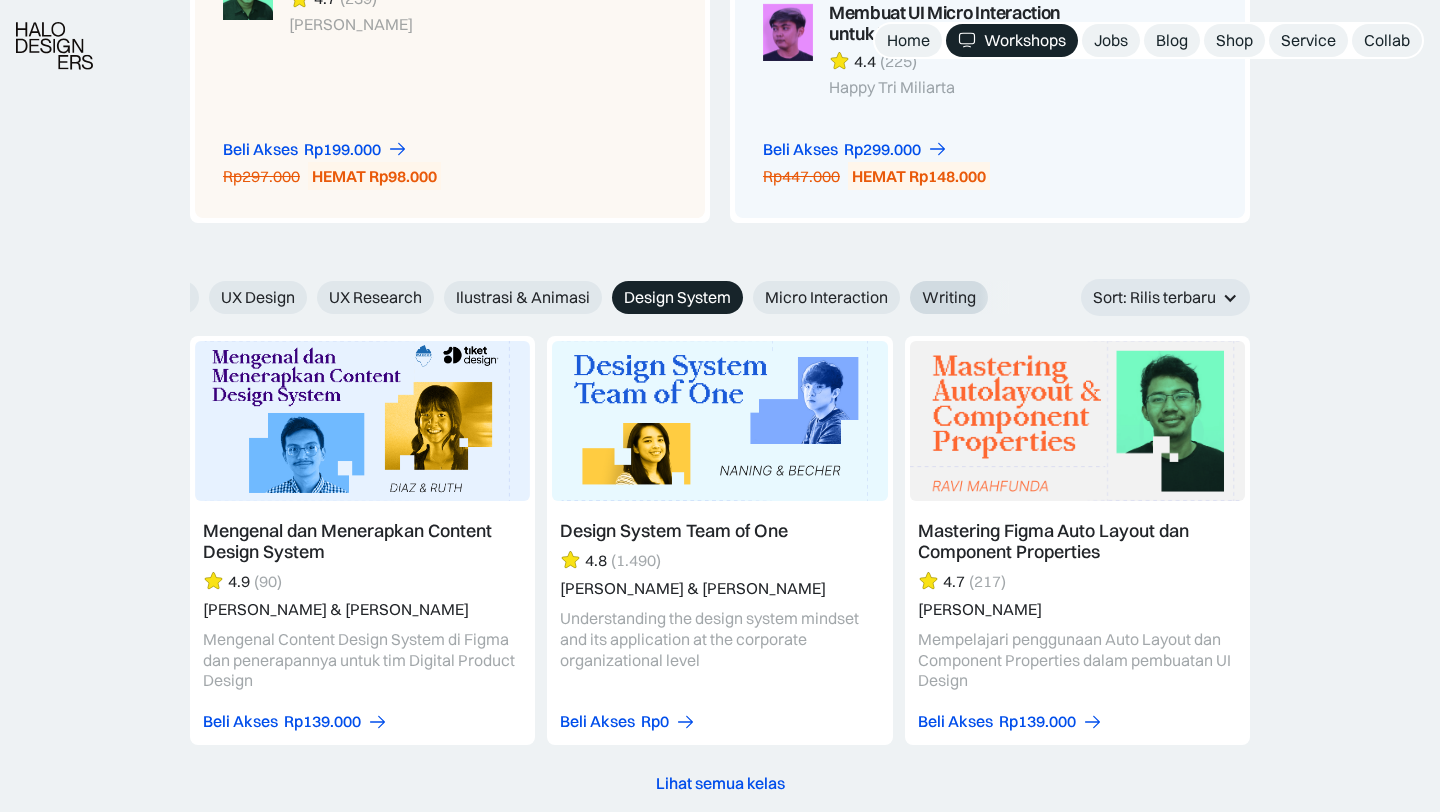click on "Writing" at bounding box center (949, 297) 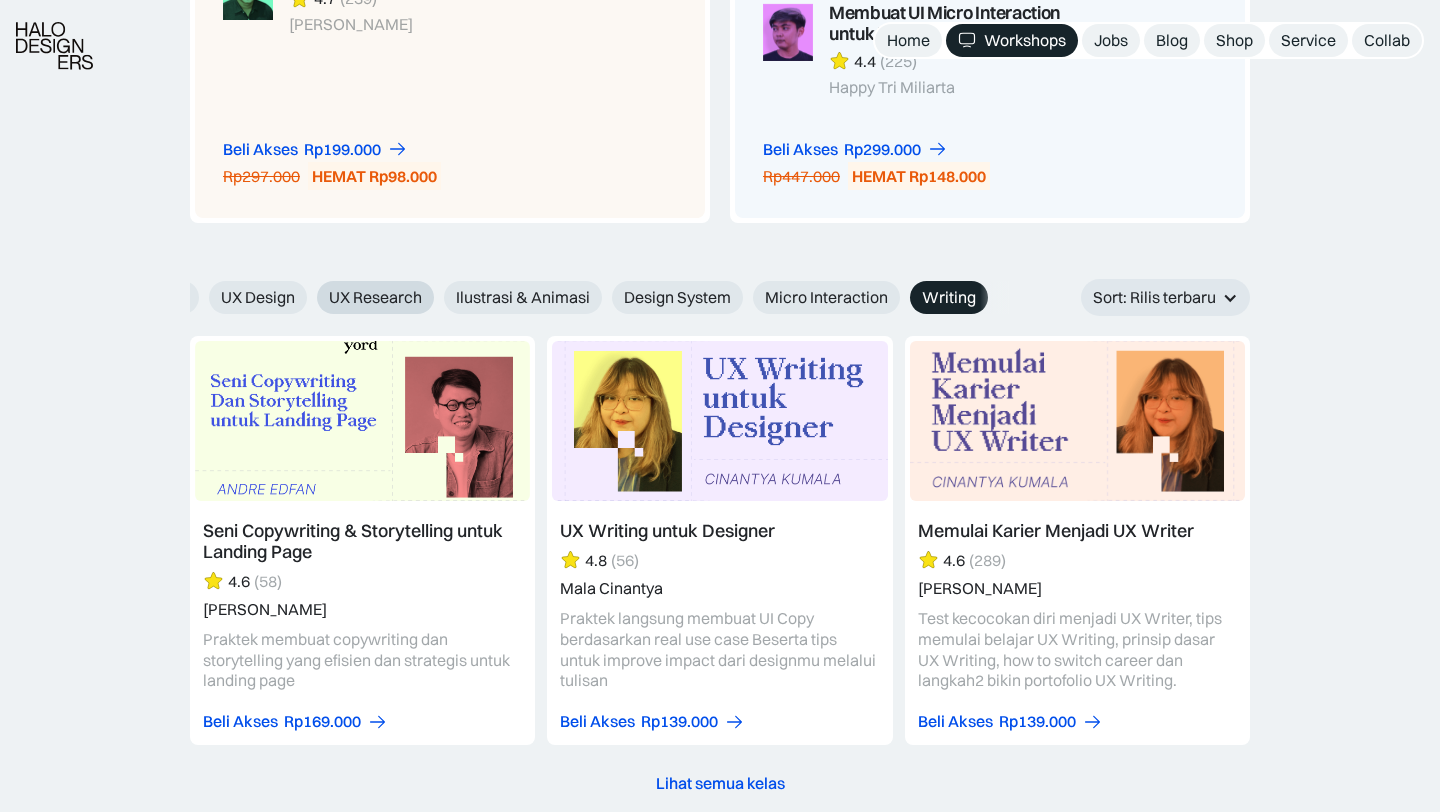click on "UX Research" at bounding box center [375, 297] 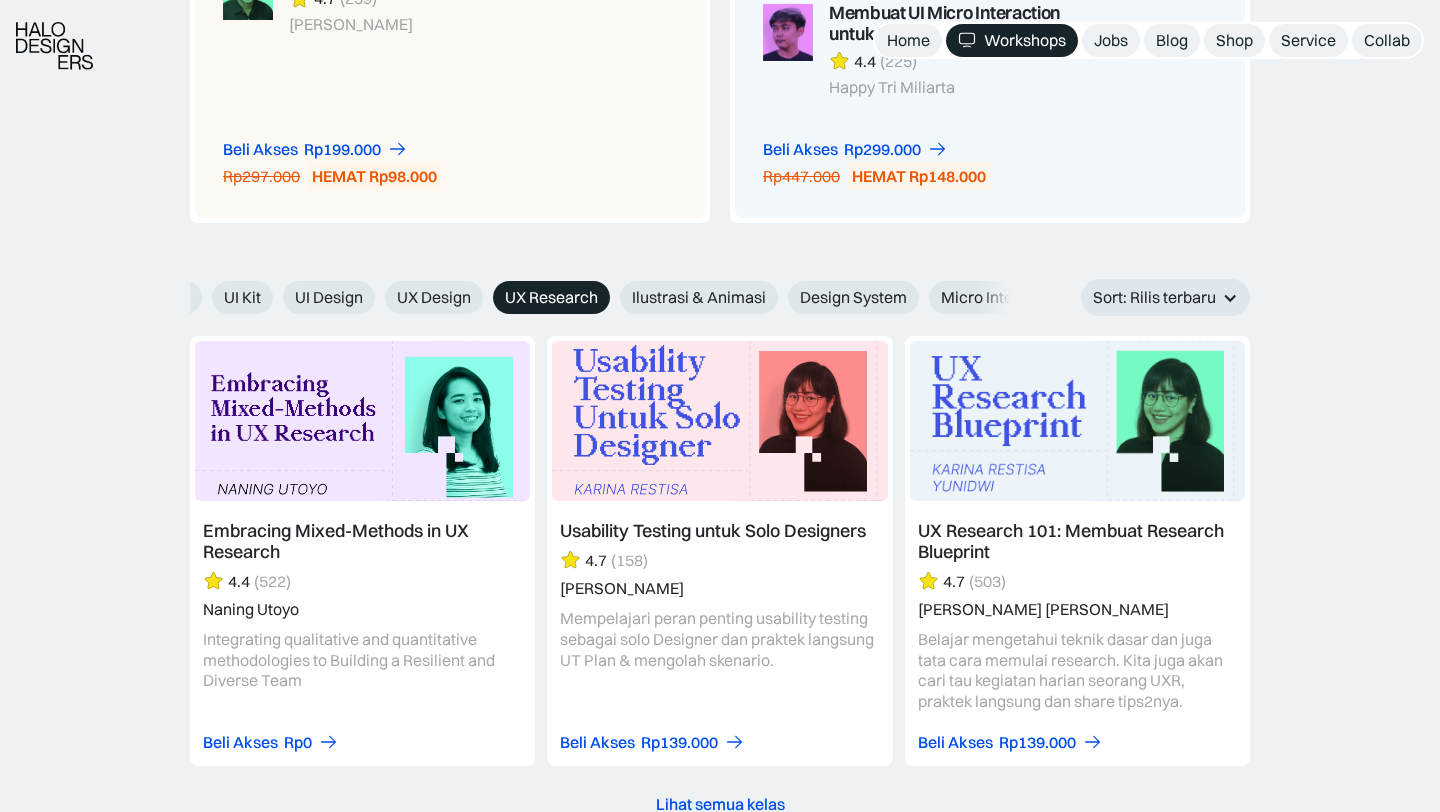scroll, scrollTop: 0, scrollLeft: 554, axis: horizontal 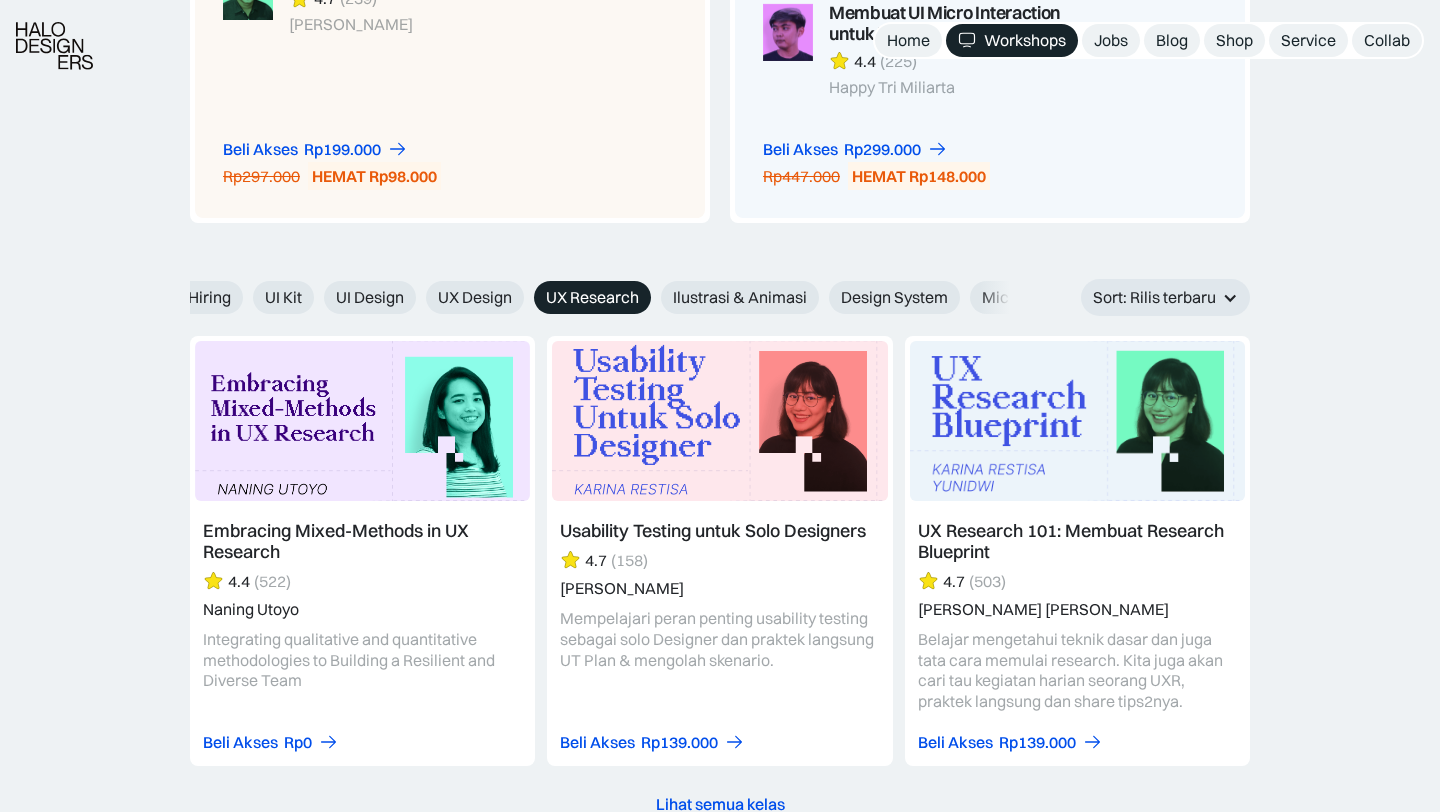 click at bounding box center [362, 551] 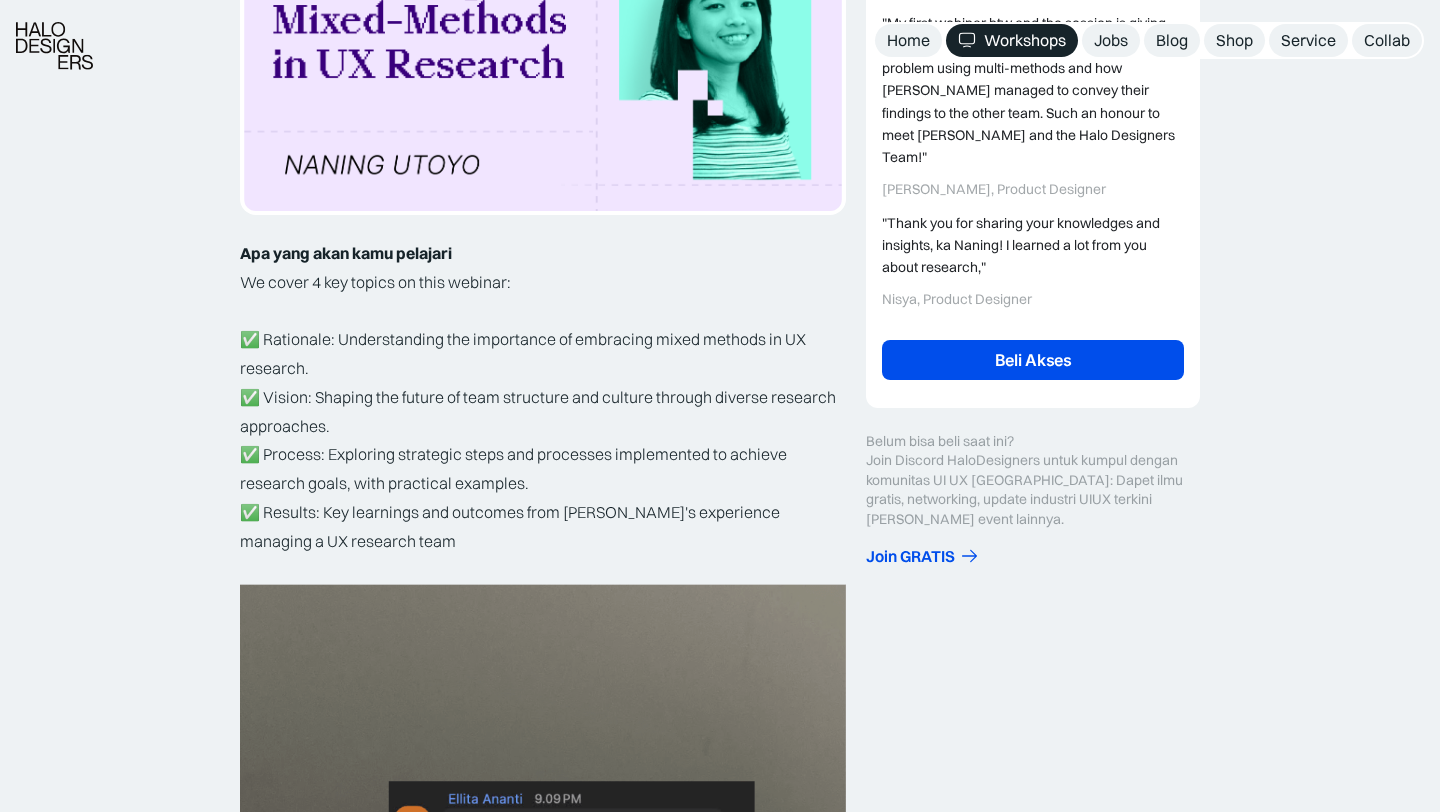scroll, scrollTop: 617, scrollLeft: 0, axis: vertical 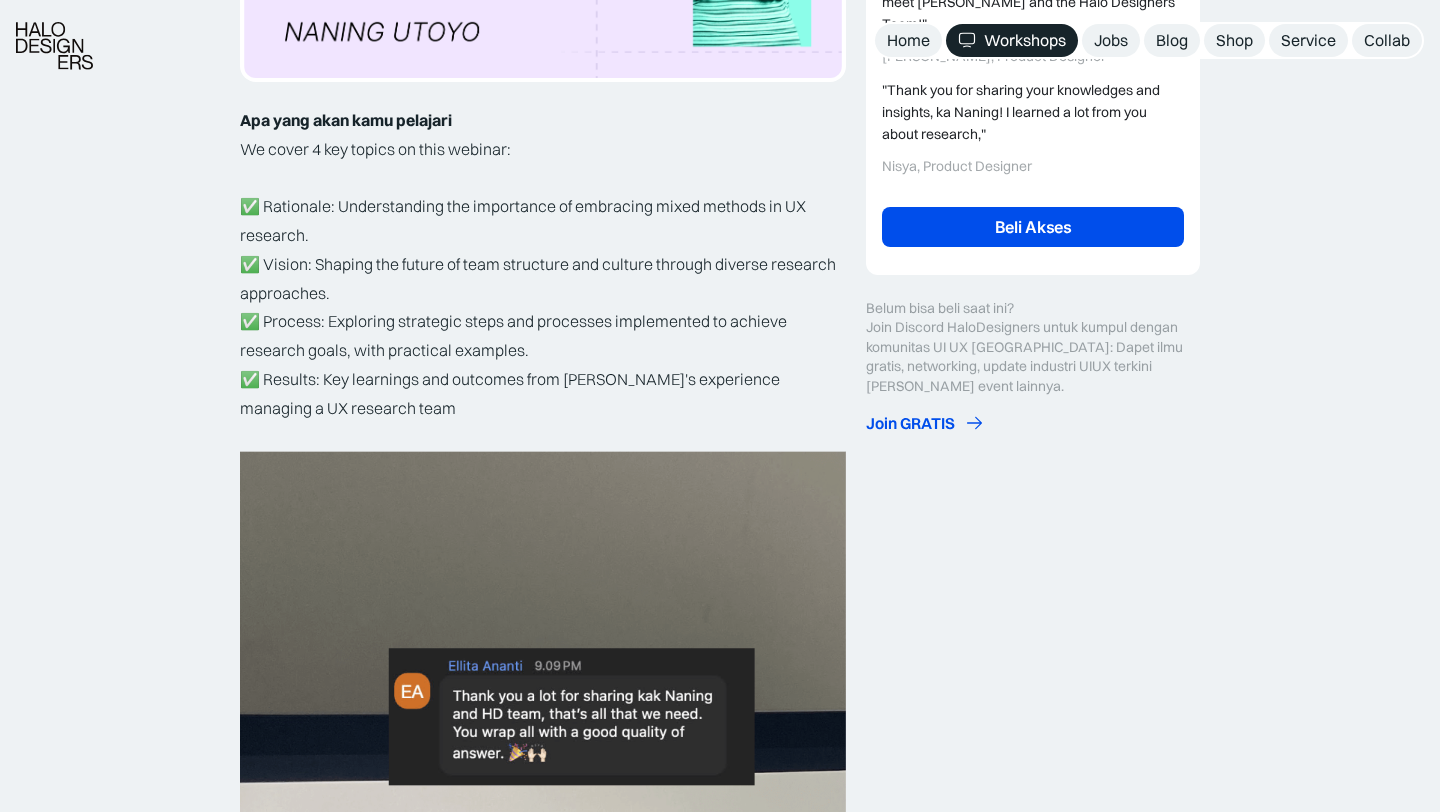 click on "Join GRATIS" at bounding box center (910, 423) 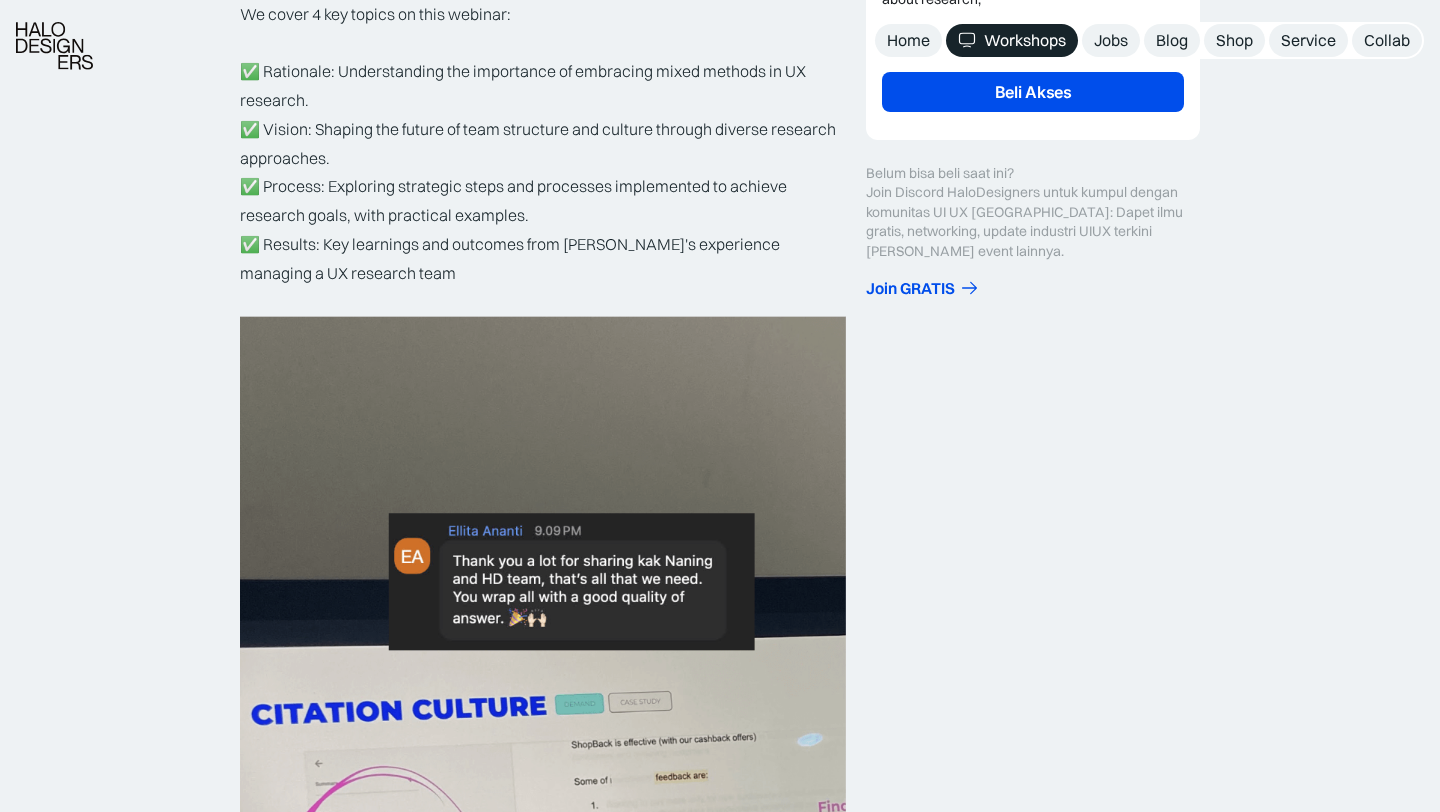 scroll, scrollTop: 786, scrollLeft: 0, axis: vertical 